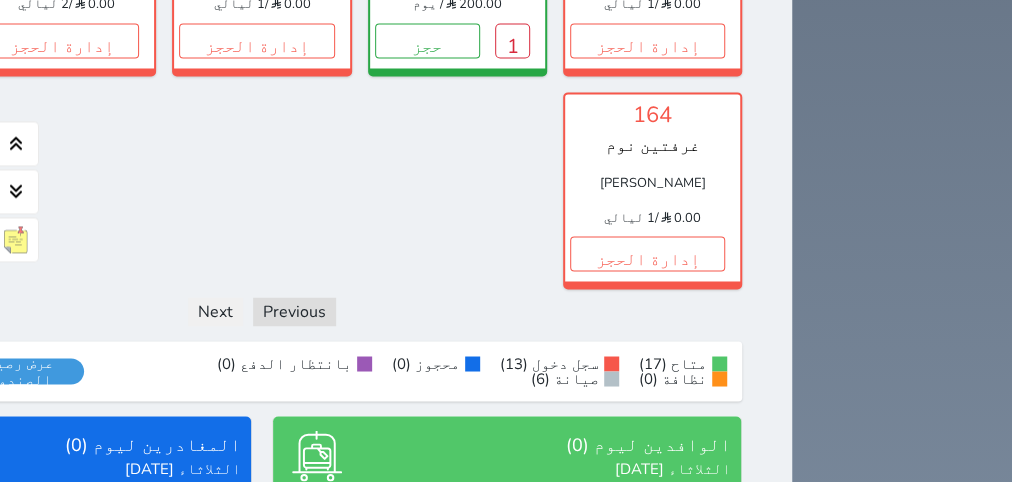 scroll, scrollTop: 1716, scrollLeft: 0, axis: vertical 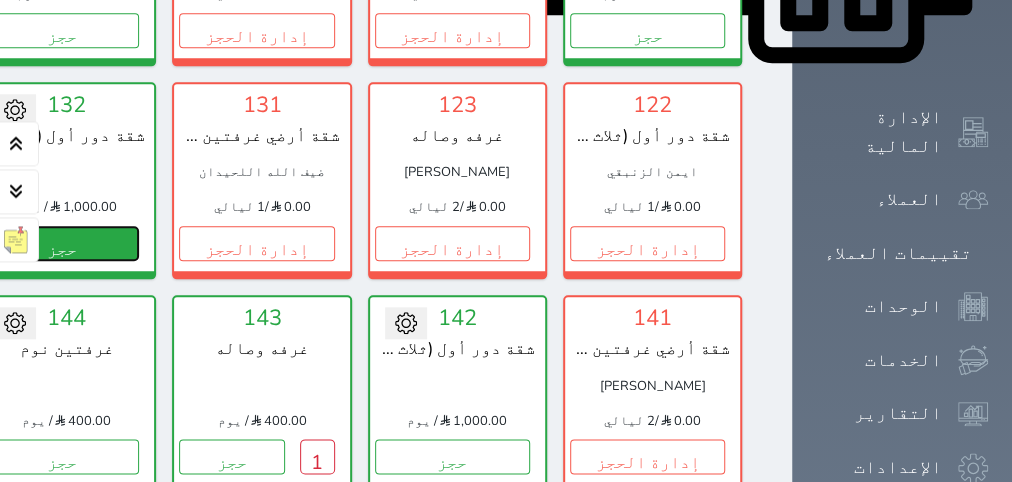 click on "حجز" at bounding box center [61, 243] 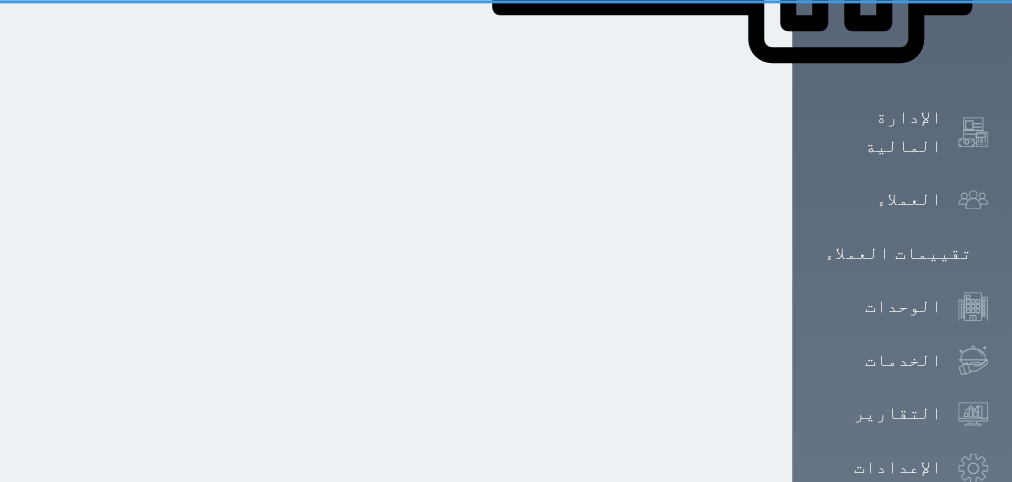 scroll, scrollTop: 665, scrollLeft: 0, axis: vertical 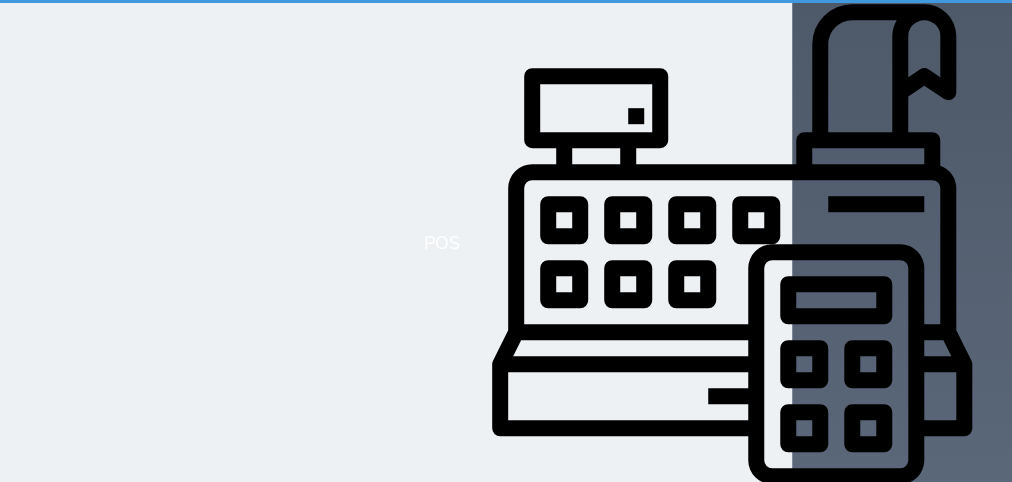 select on "1" 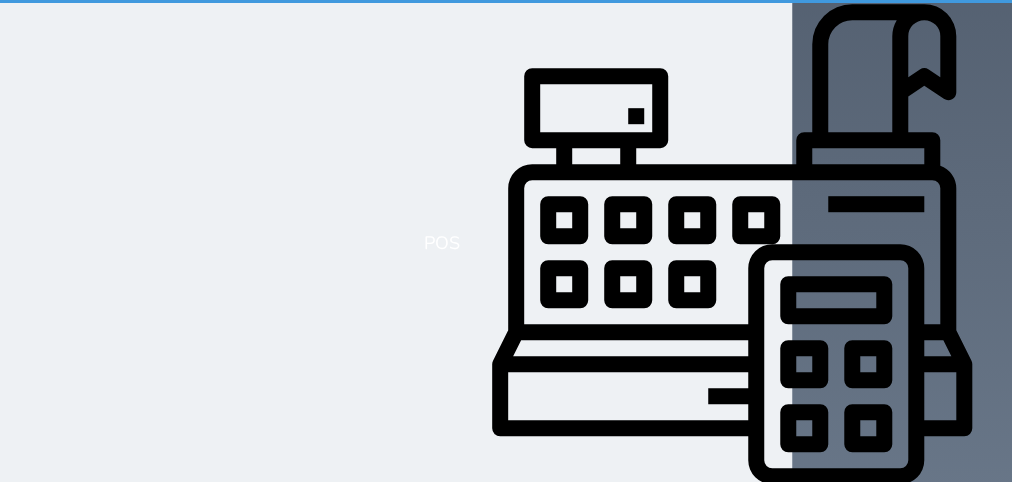 scroll, scrollTop: 0, scrollLeft: 0, axis: both 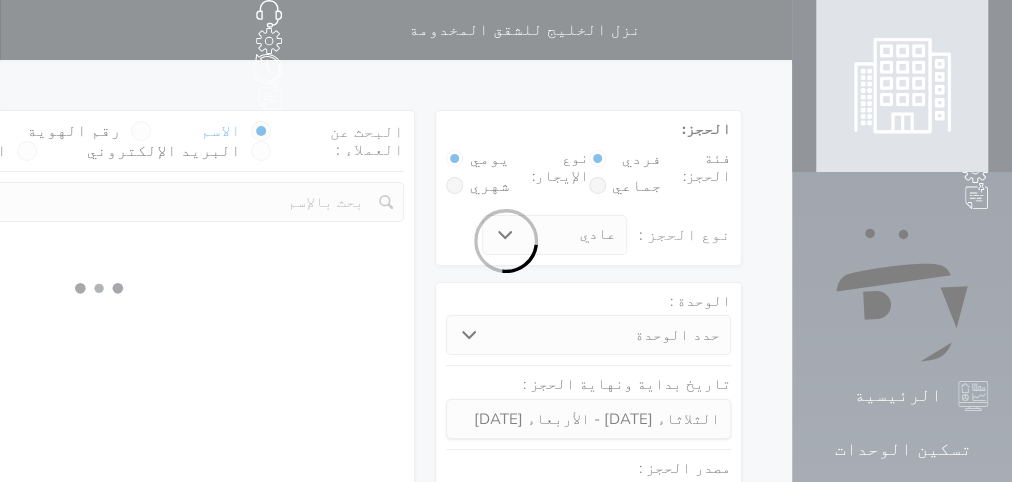 select 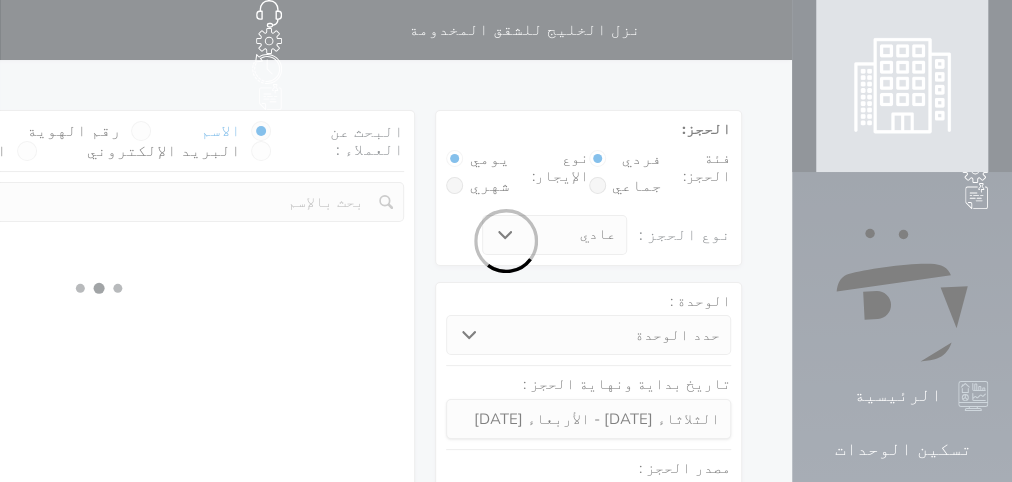 select on "1" 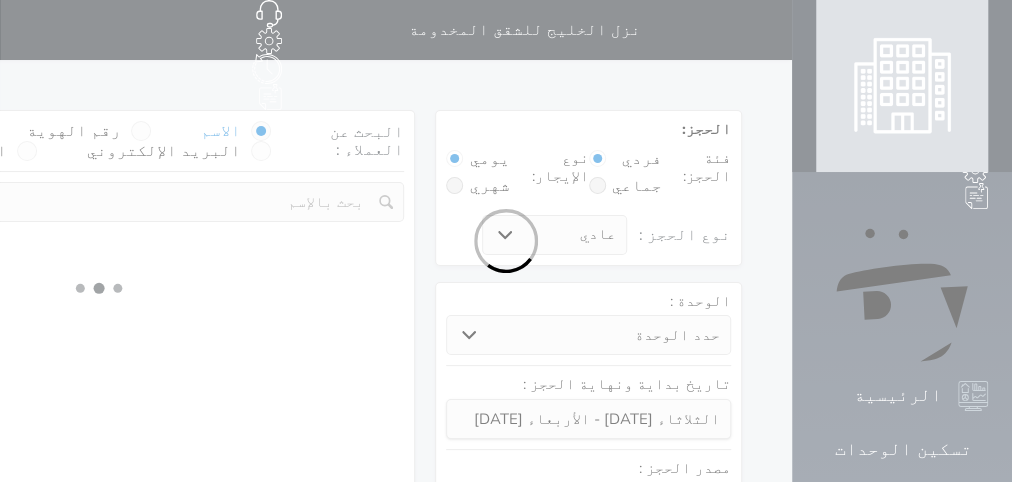 select on "113" 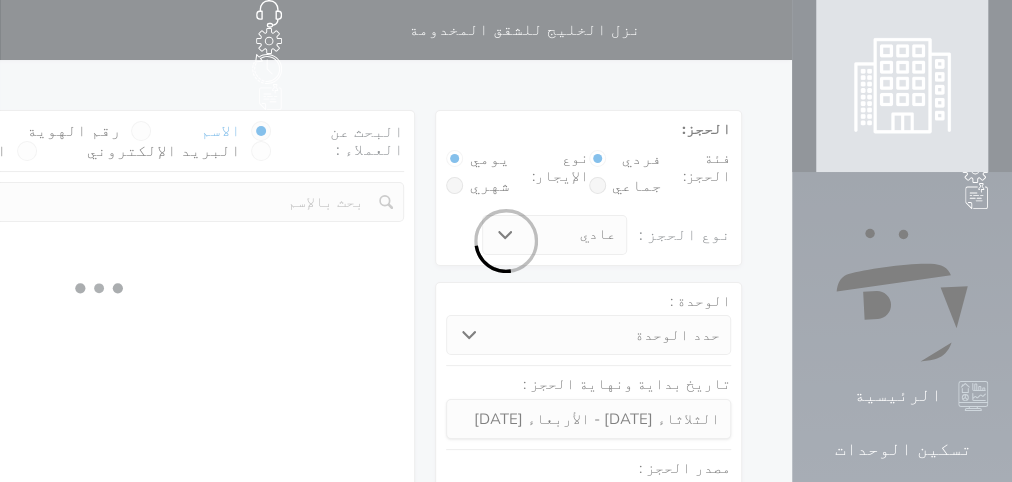 select on "1" 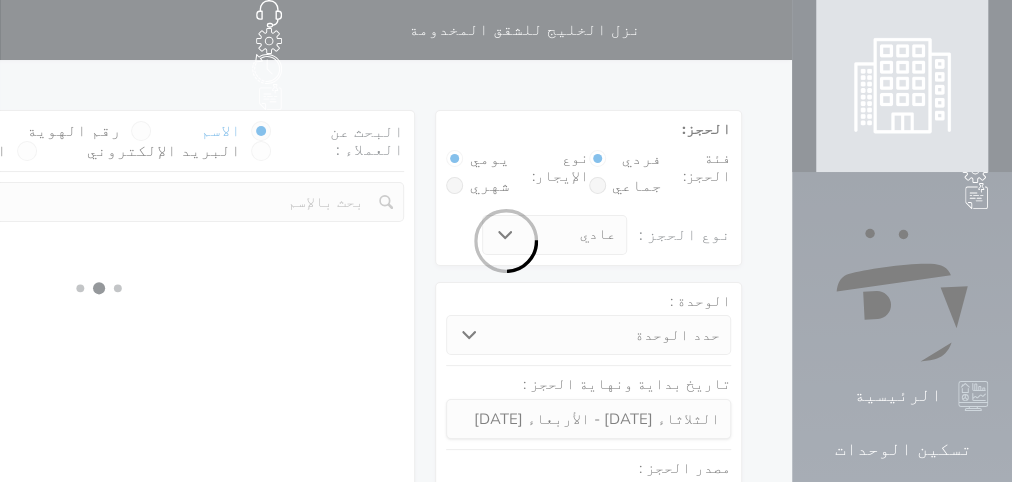 select 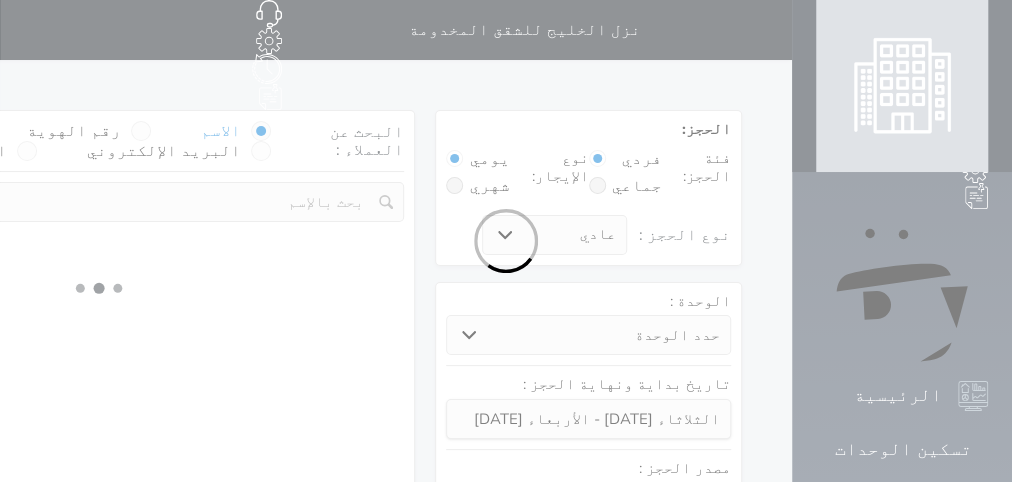 select on "7" 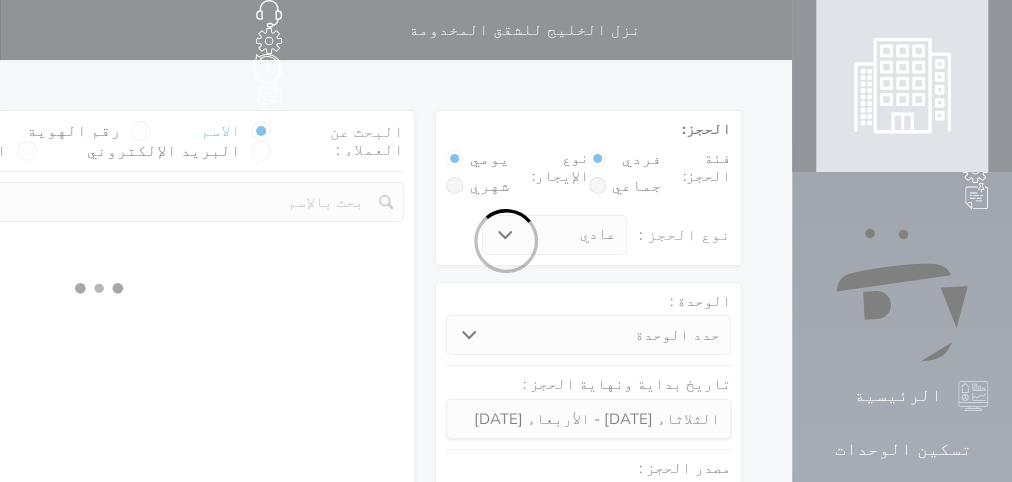 select 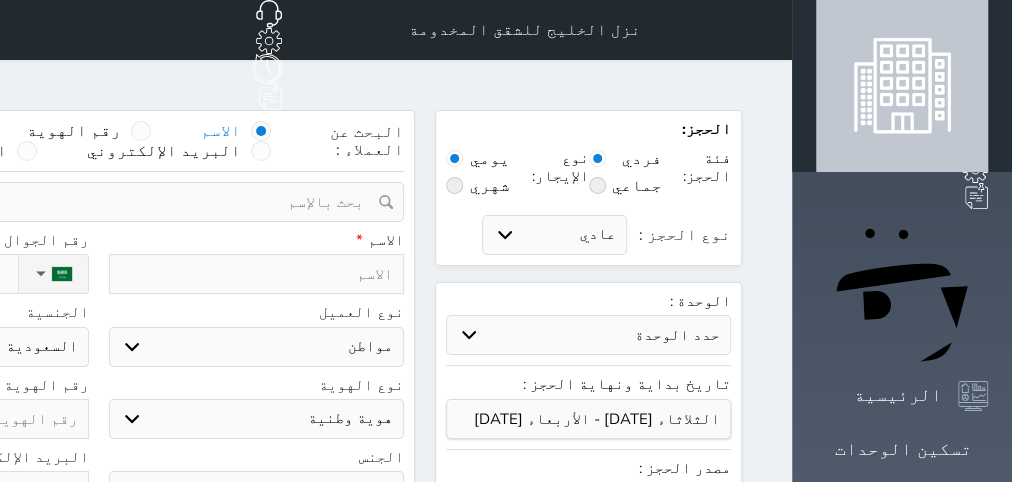 click on "رقم الهوية" at bounding box center [74, 131] 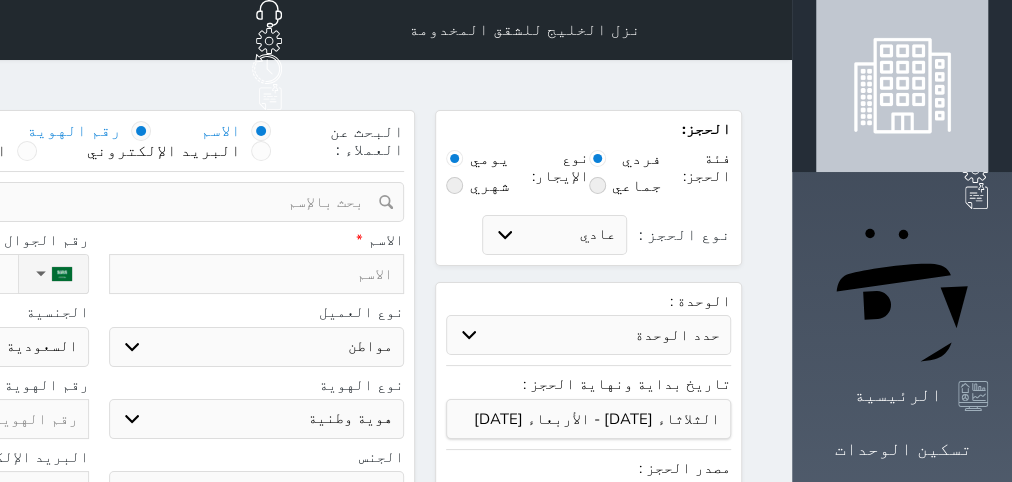 select 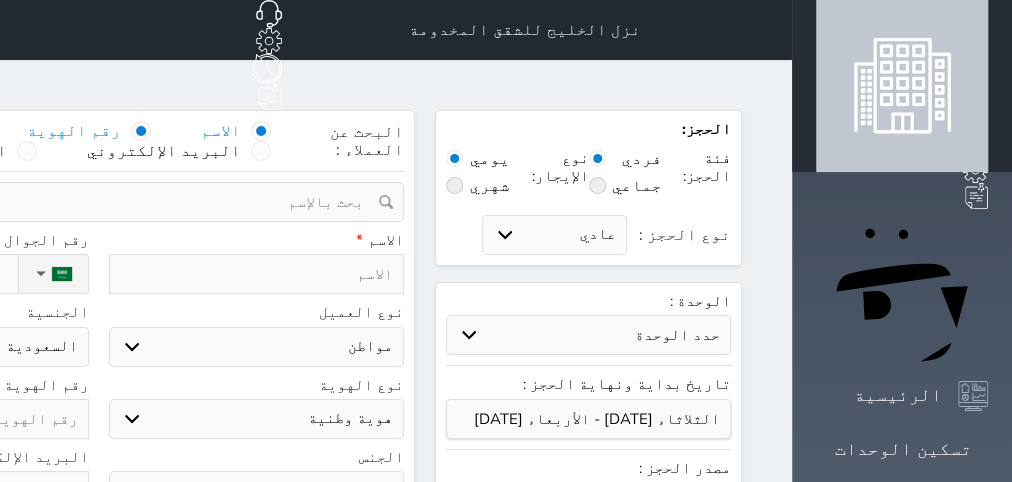 select 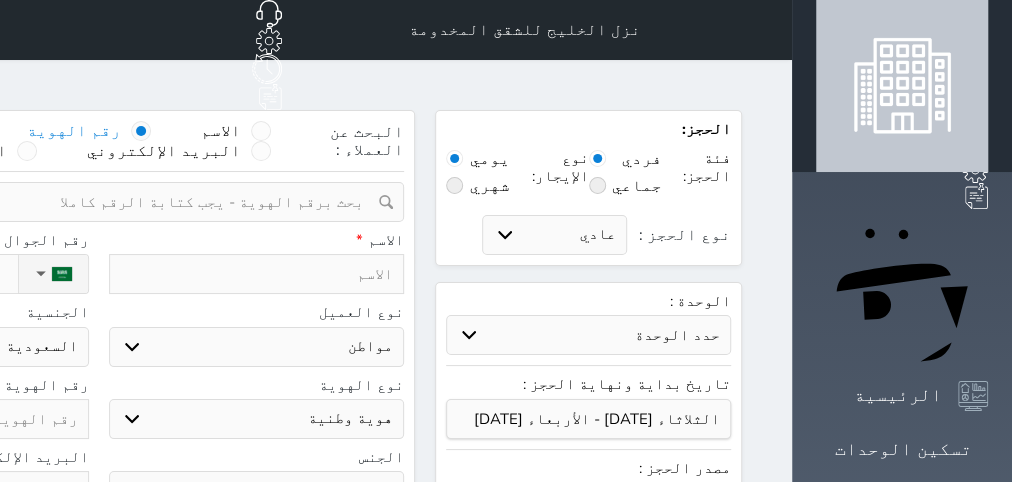 select 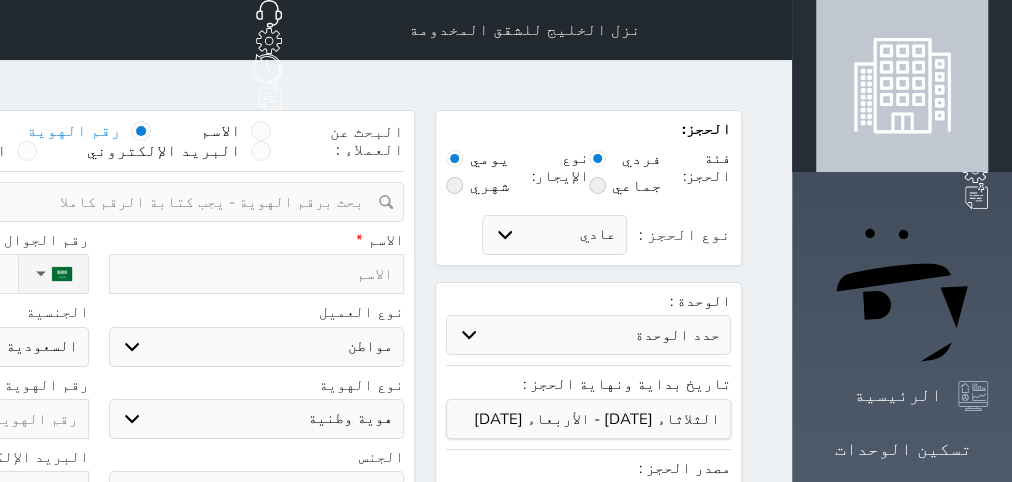 select 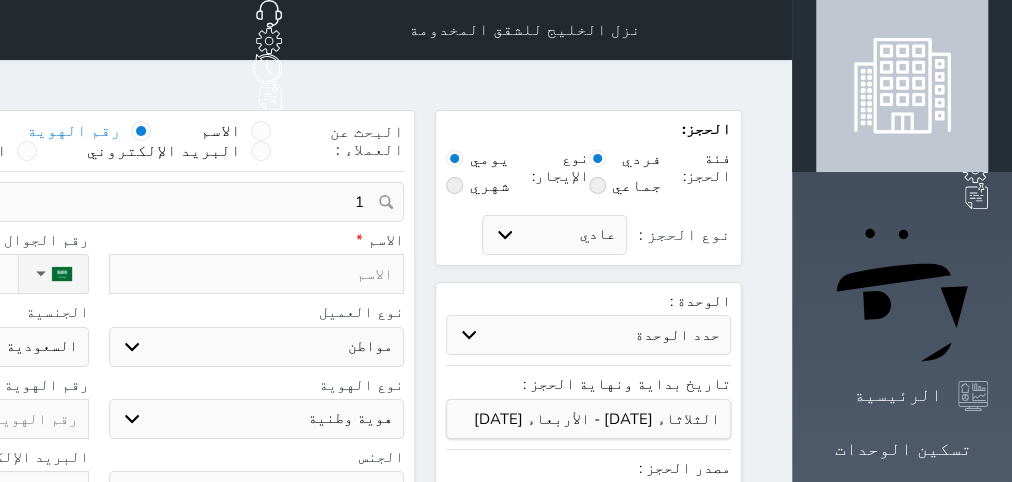 select 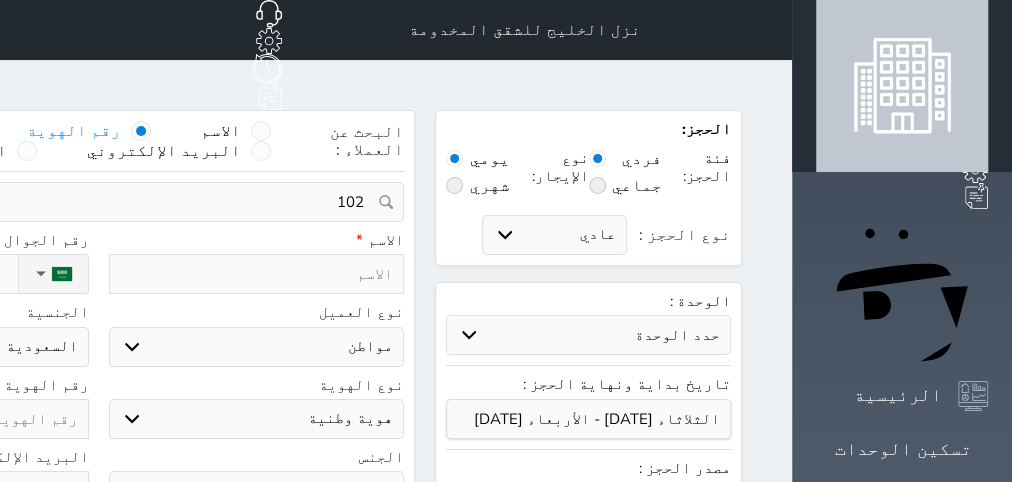 type on "1026" 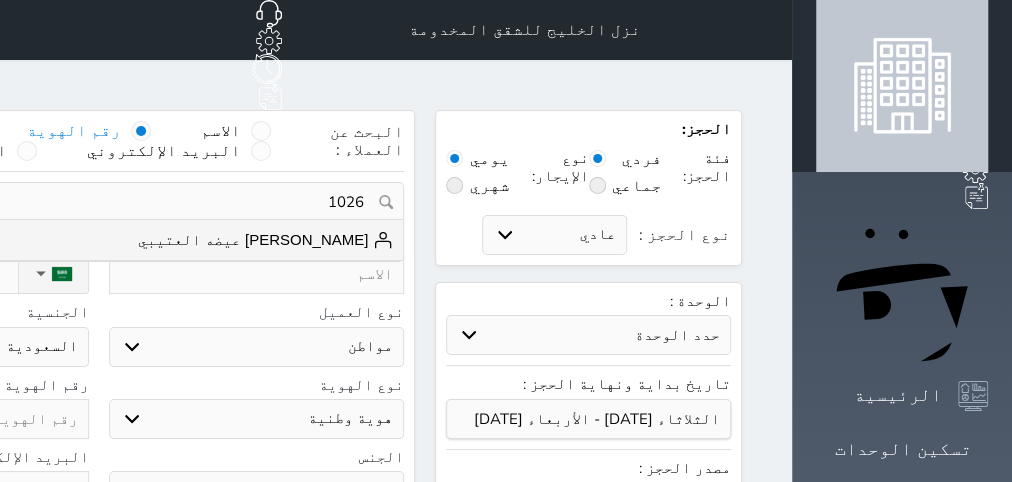 select 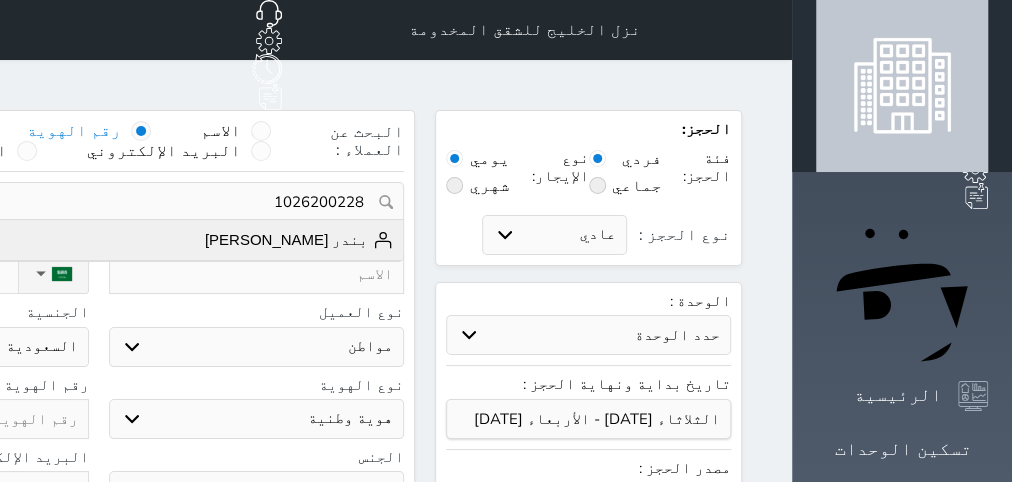 click on "بندر [PERSON_NAME]" at bounding box center [299, 240] 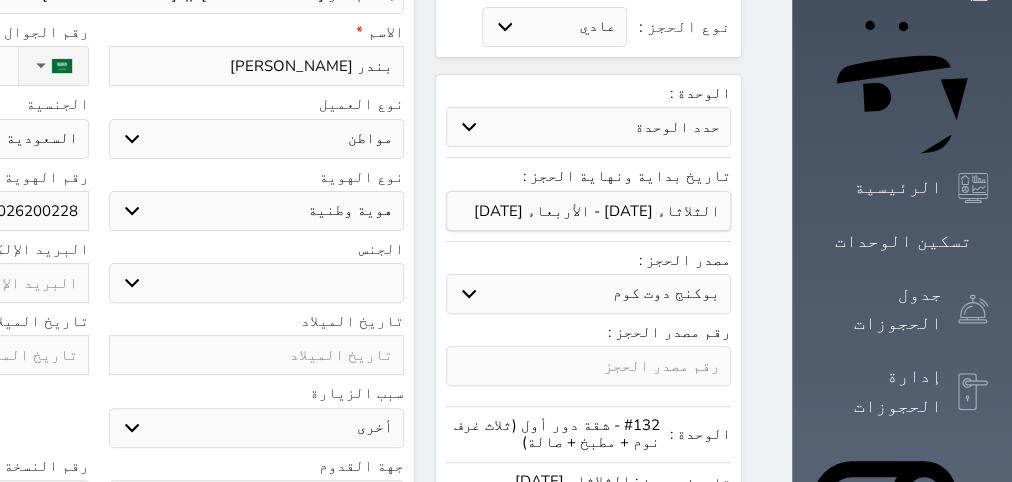 scroll, scrollTop: 252, scrollLeft: 0, axis: vertical 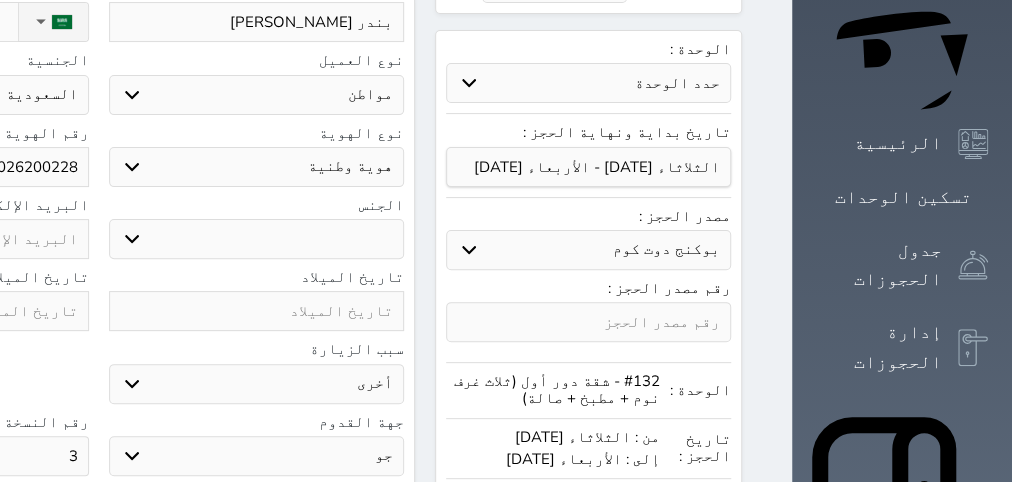 click on "ذكر   انثى" at bounding box center [257, 239] 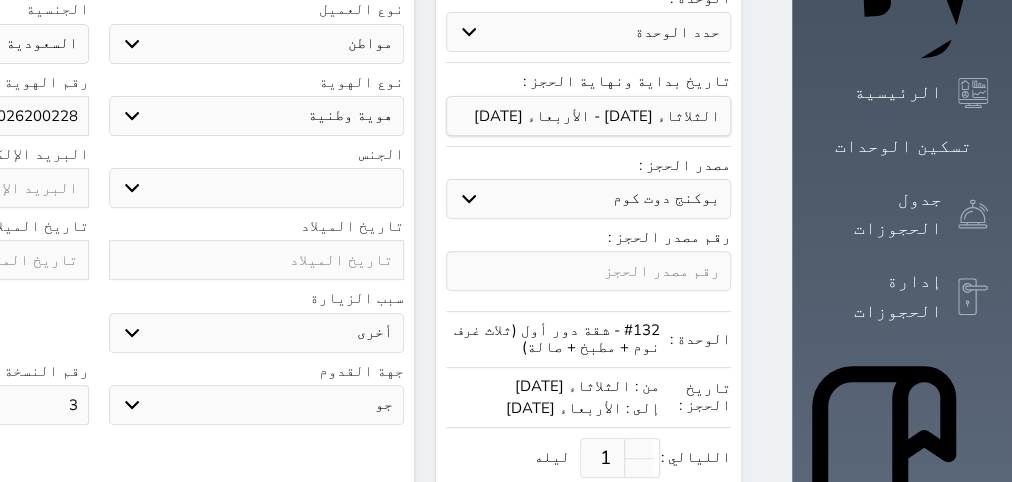 scroll, scrollTop: 378, scrollLeft: 0, axis: vertical 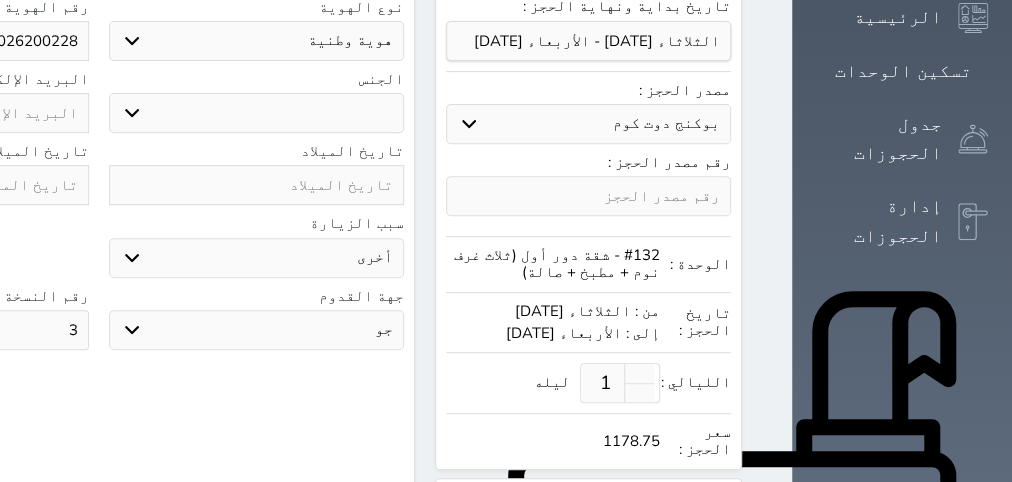 click at bounding box center (-59, 185) 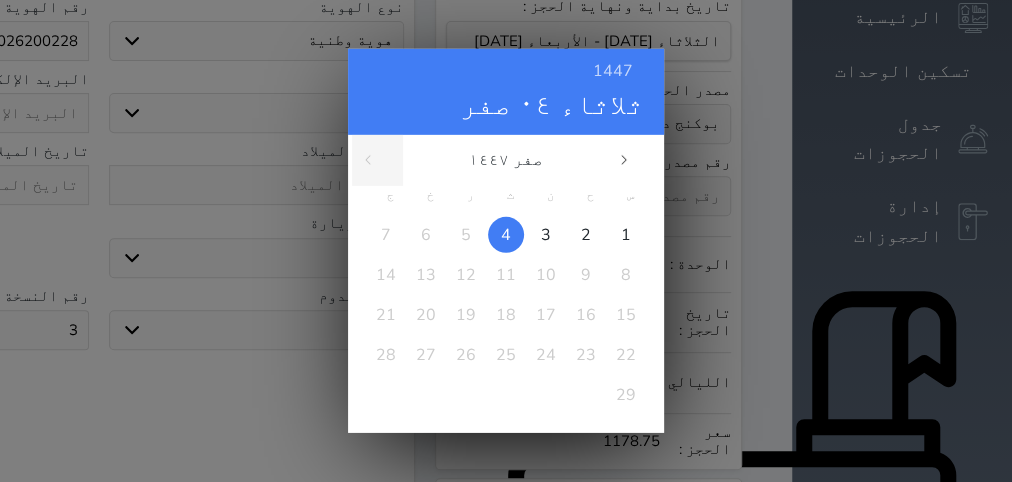 click on "1447   ثلاثاء ٠٤ صفر         صفر ١٤٤٧
س
ح
ن
ث
ر
خ
ج
1   2   3   4   5   6   7   8   9   10   11   12   13   14   15   16   17   18   19   20   21   22   23   24   25   26   27   28   29
محرم
صفر
ربيع الأول
[PERSON_NAME]
جمادى الأولى
جمادى الآخرة
[PERSON_NAME]
شعبان
[DATE]" at bounding box center (506, 241) 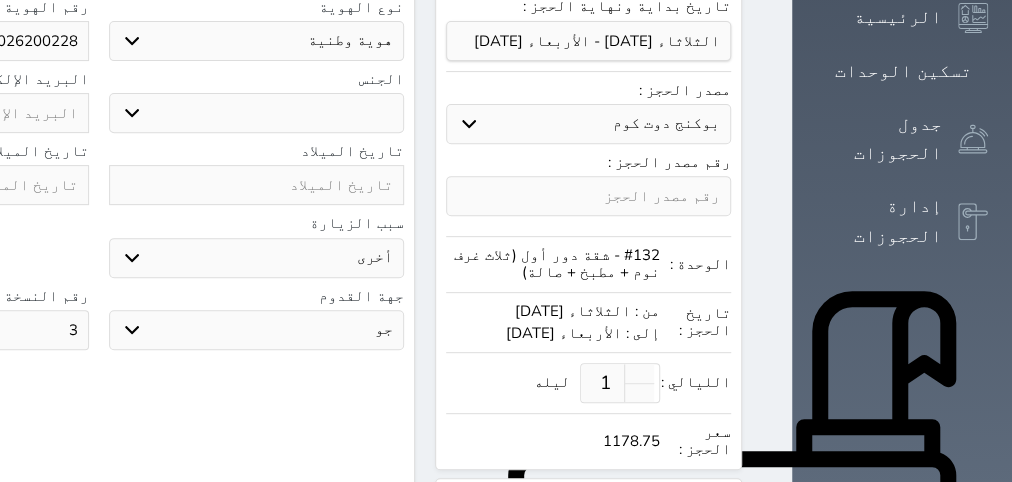 click at bounding box center [257, 185] 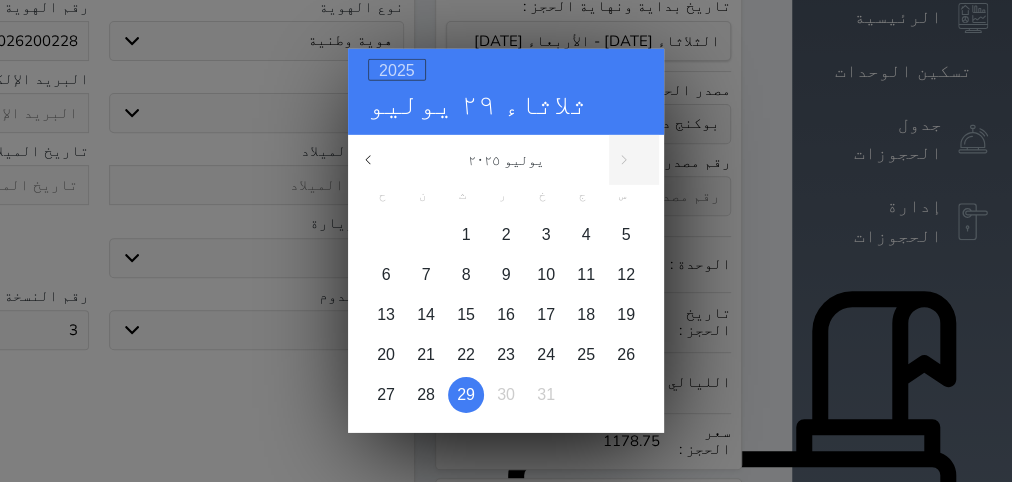 click on "2025" at bounding box center (397, 70) 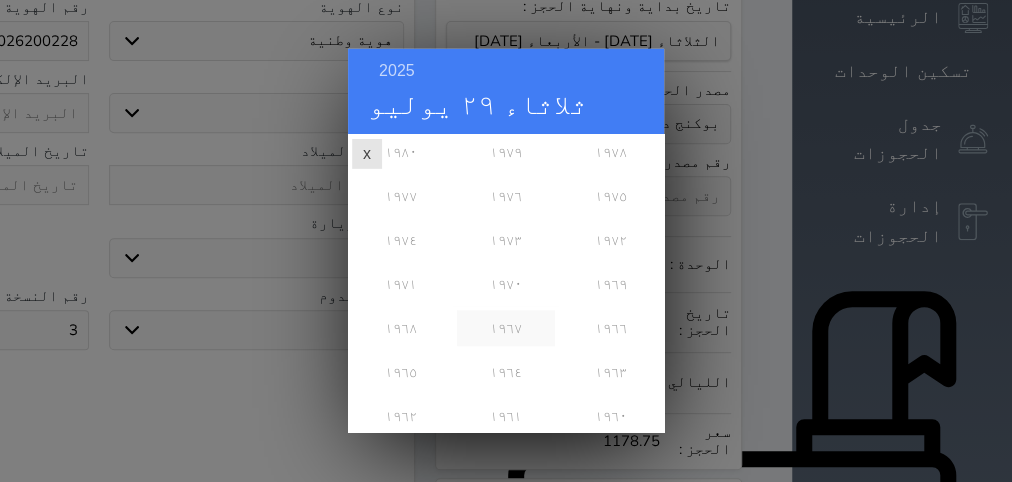 scroll, scrollTop: 648, scrollLeft: 0, axis: vertical 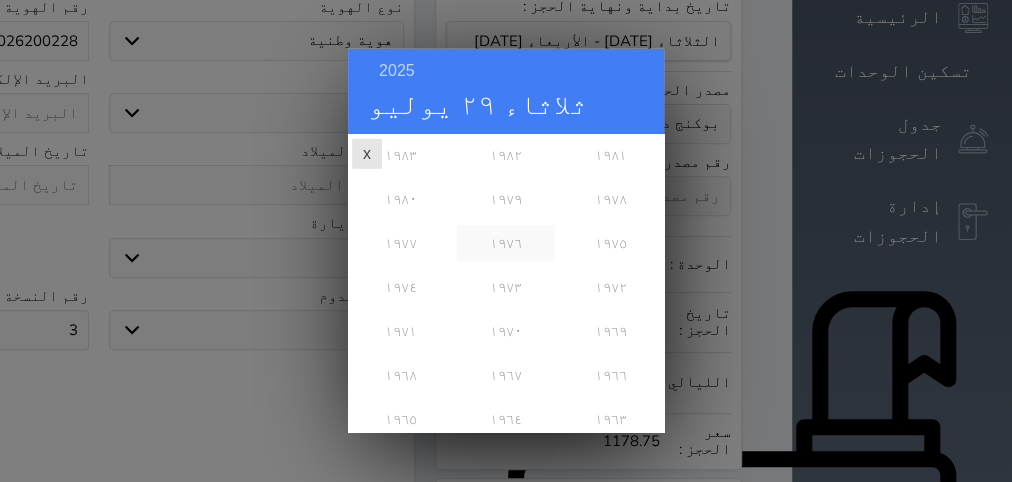 click on "١٩٧٦" at bounding box center (505, 243) 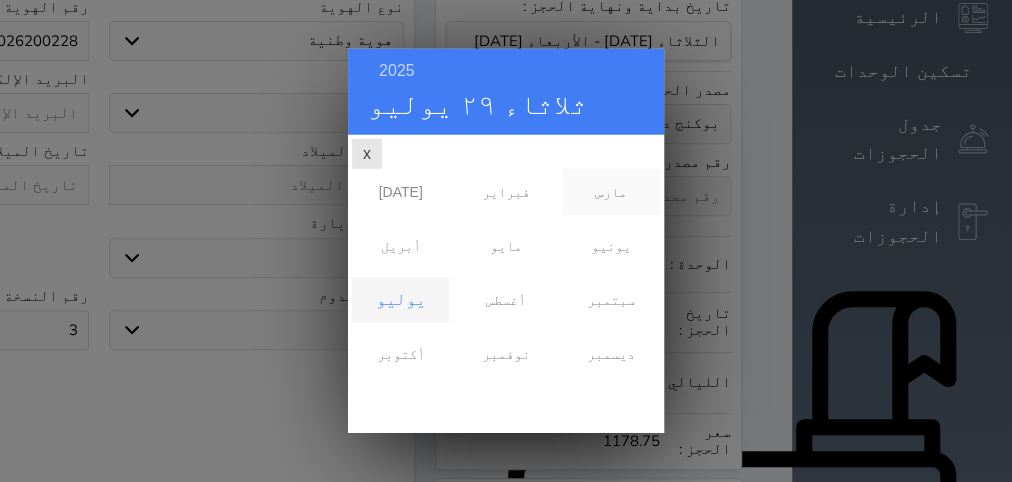 click on "مارس" at bounding box center [611, 192] 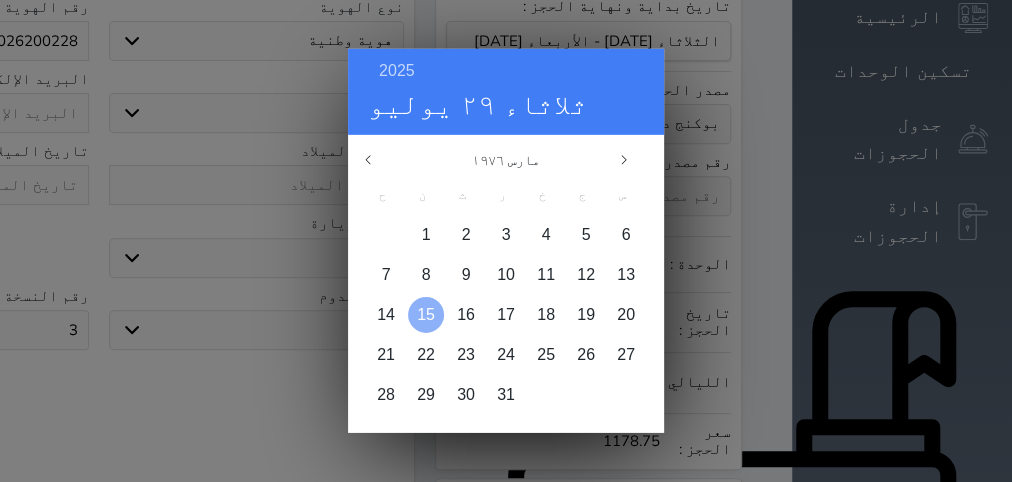 click on "15" at bounding box center (426, 314) 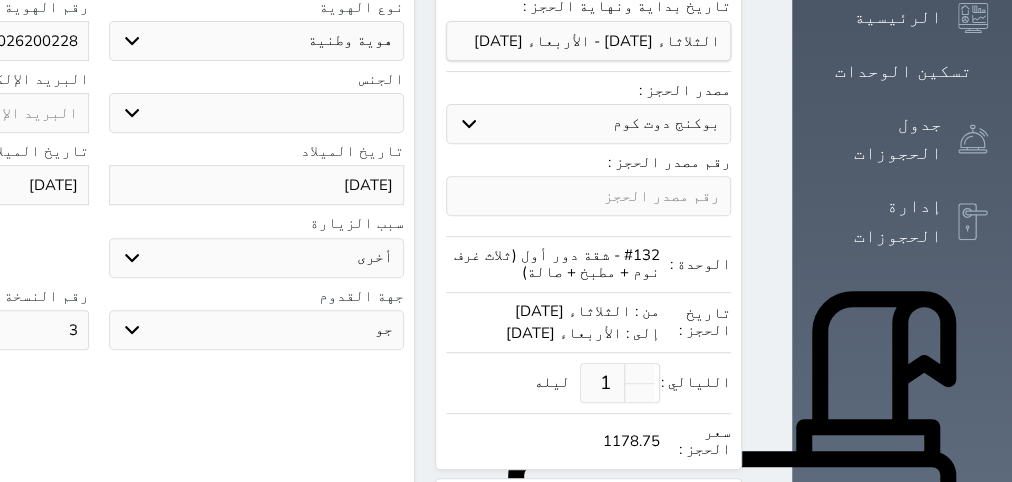 drag, startPoint x: 269, startPoint y: 295, endPoint x: 308, endPoint y: 299, distance: 39.20459 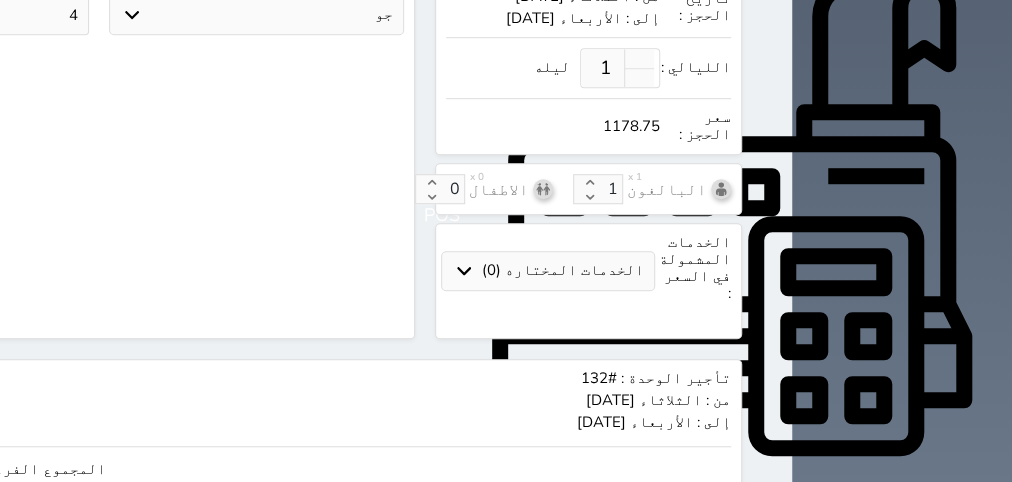scroll, scrollTop: 756, scrollLeft: 0, axis: vertical 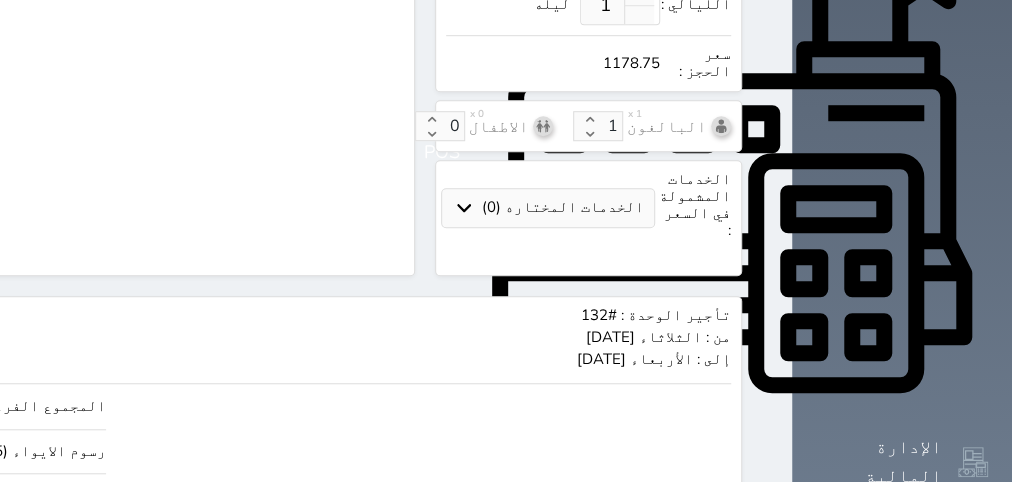 type on "4" 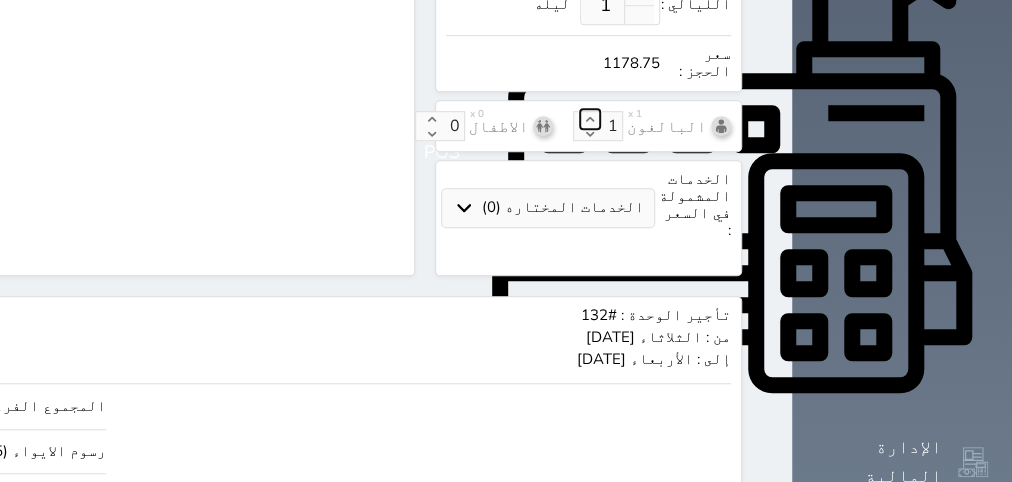 click 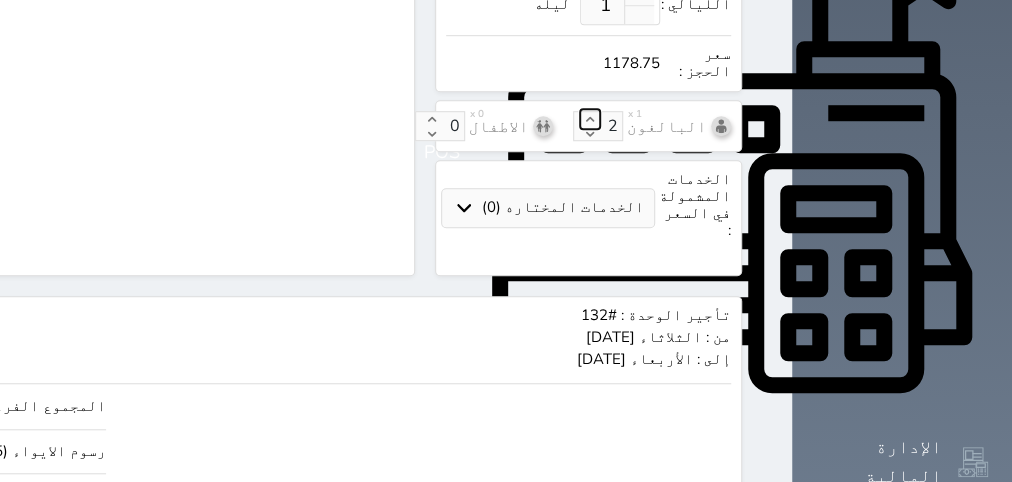 click 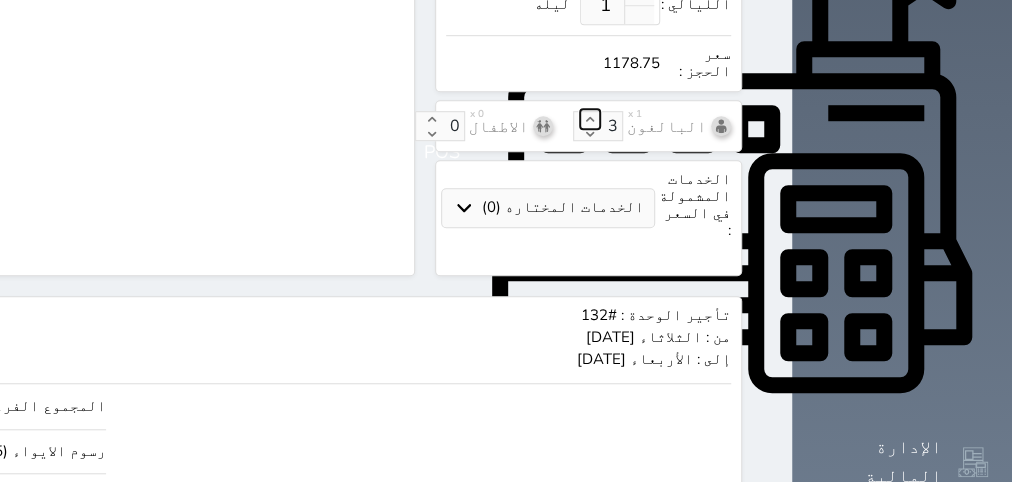 click 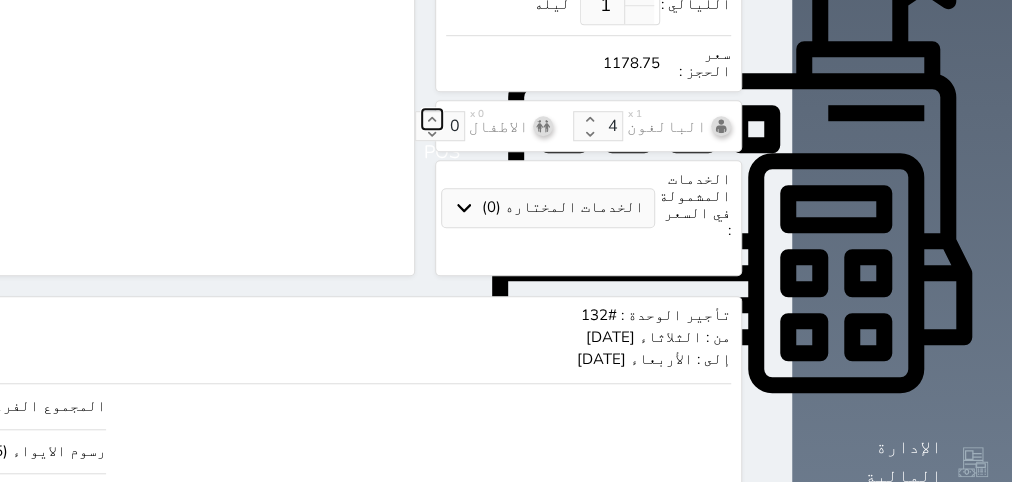 click 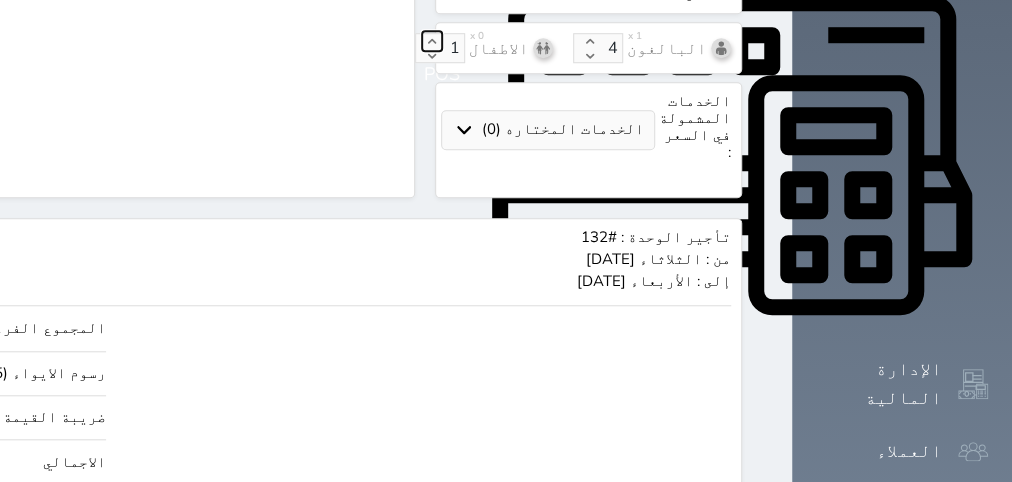 scroll, scrollTop: 900, scrollLeft: 0, axis: vertical 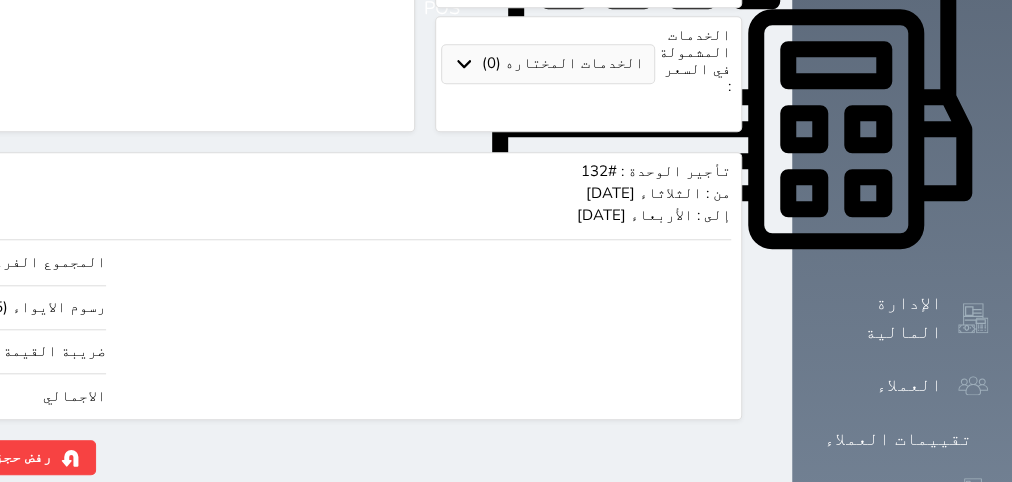 drag, startPoint x: 44, startPoint y: 357, endPoint x: 307, endPoint y: 362, distance: 263.04752 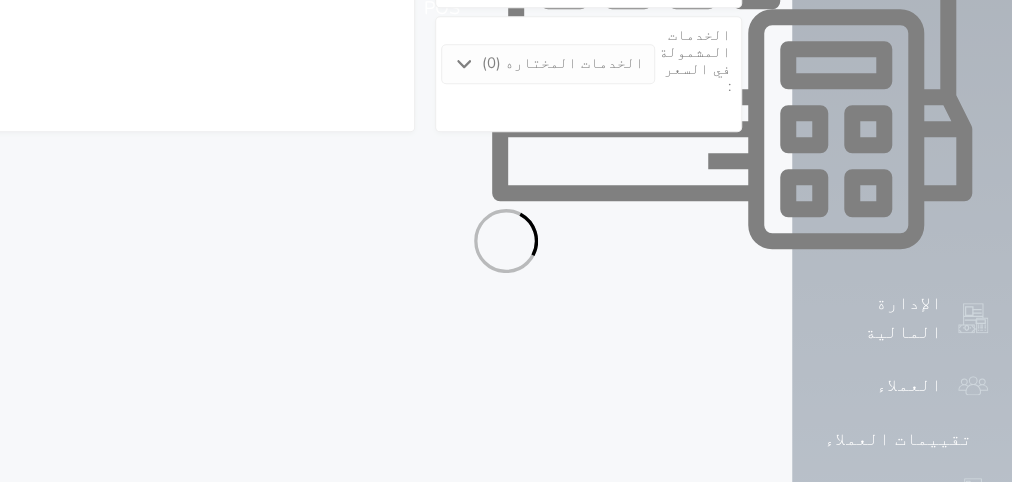 select on "1" 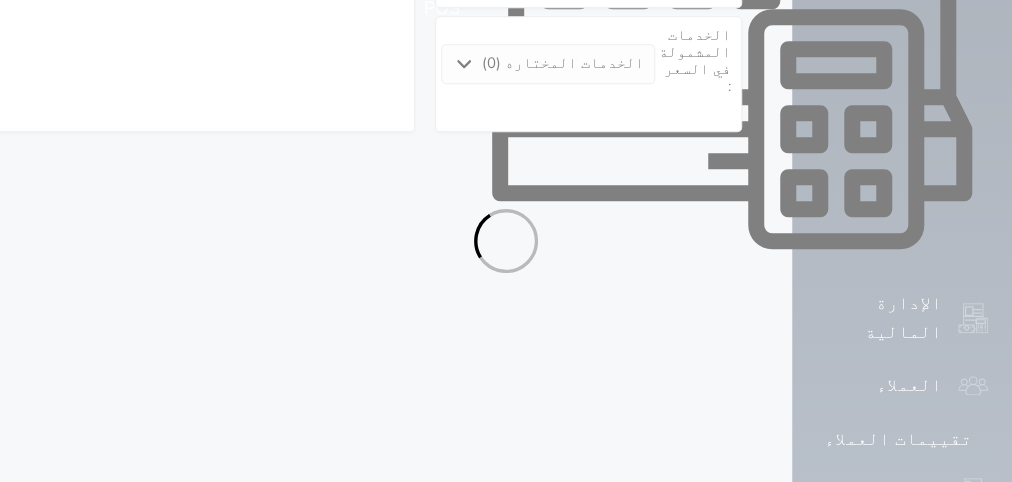 select on "113" 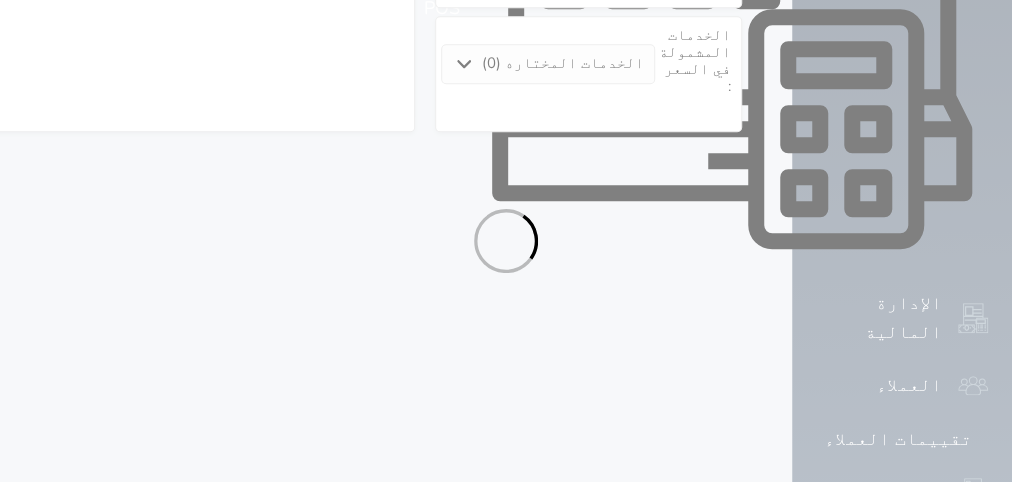 select on "1" 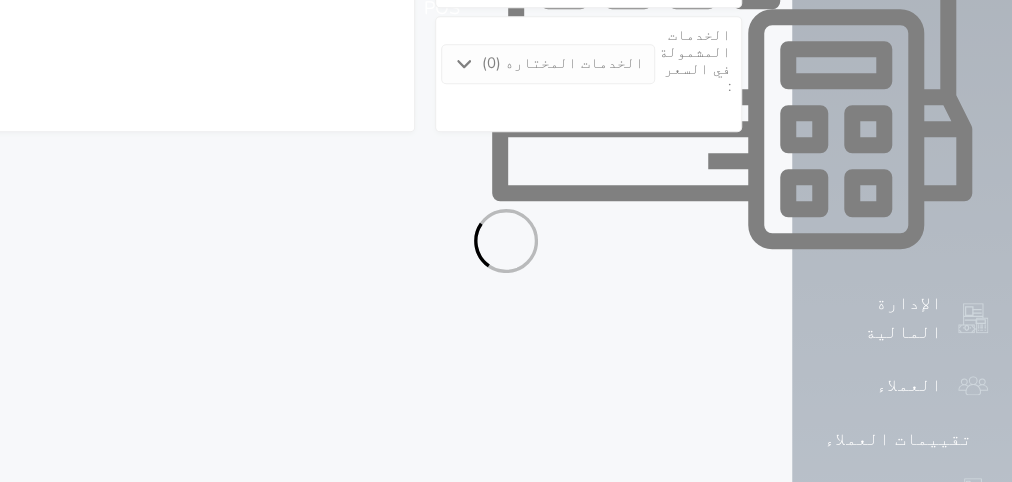 select on "7" 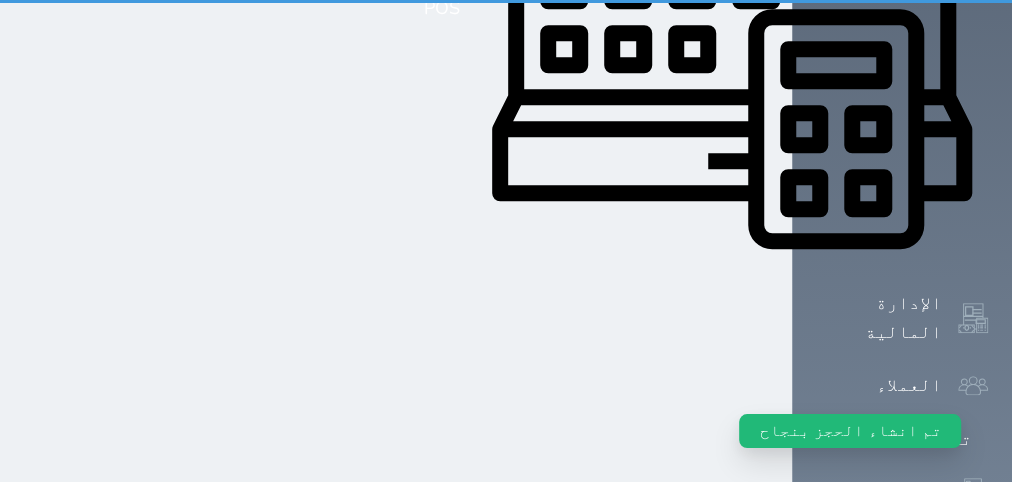 scroll, scrollTop: 0, scrollLeft: 0, axis: both 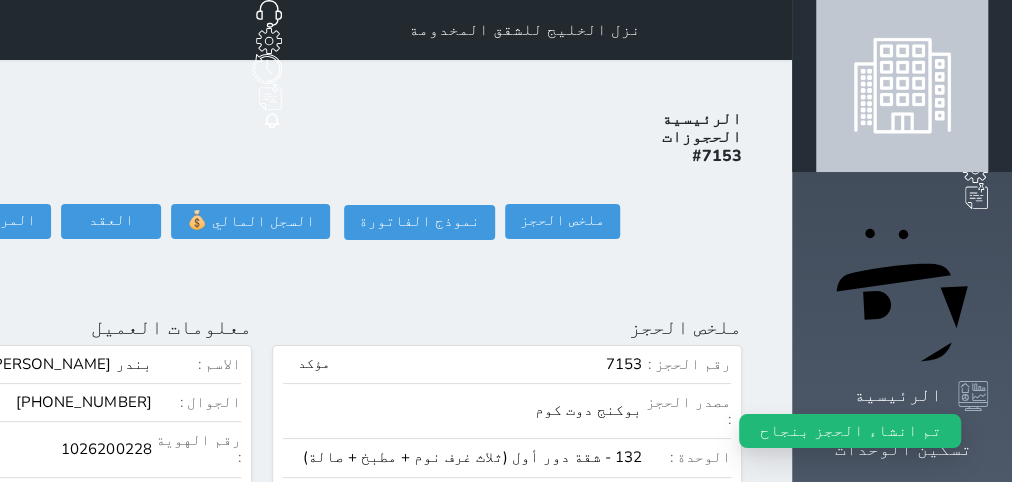 click on "تسجيل دخول" at bounding box center [-151, 221] 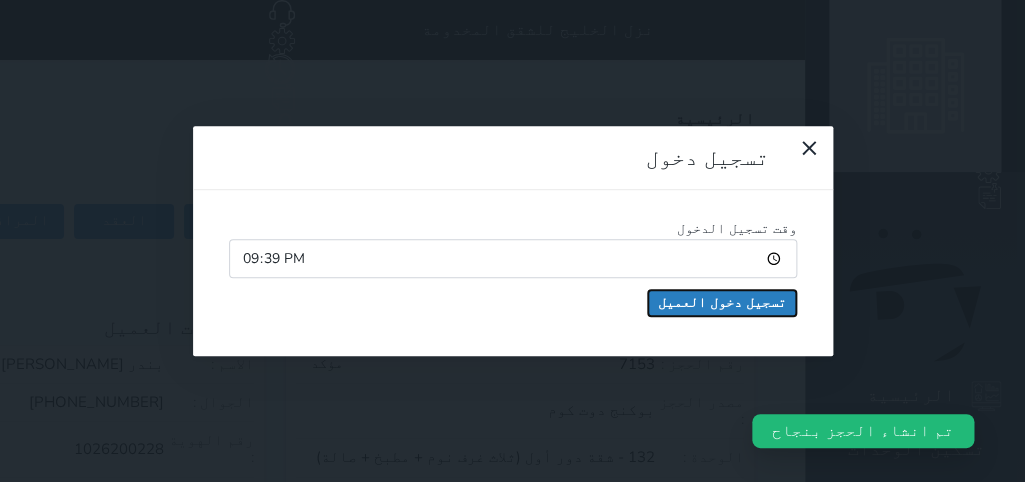 click on "تسجيل دخول العميل" at bounding box center [722, 303] 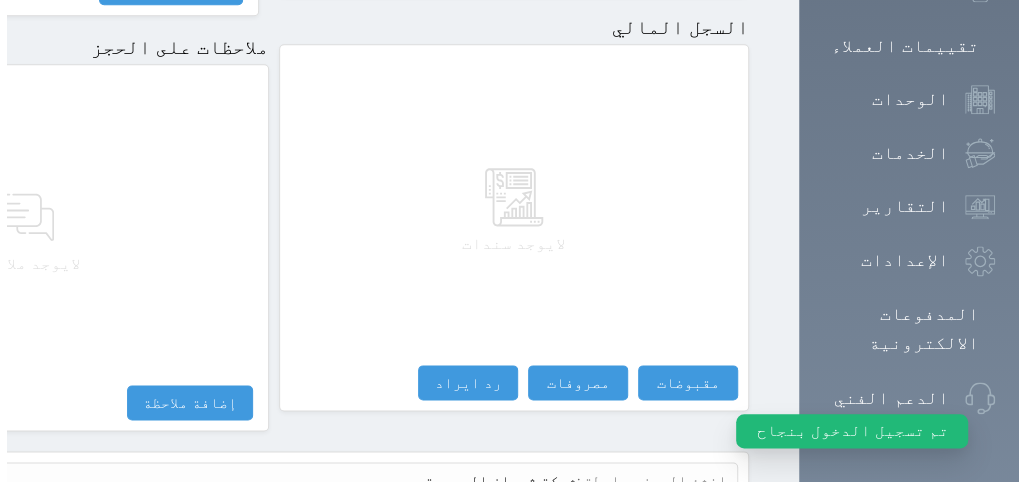 scroll, scrollTop: 1296, scrollLeft: 0, axis: vertical 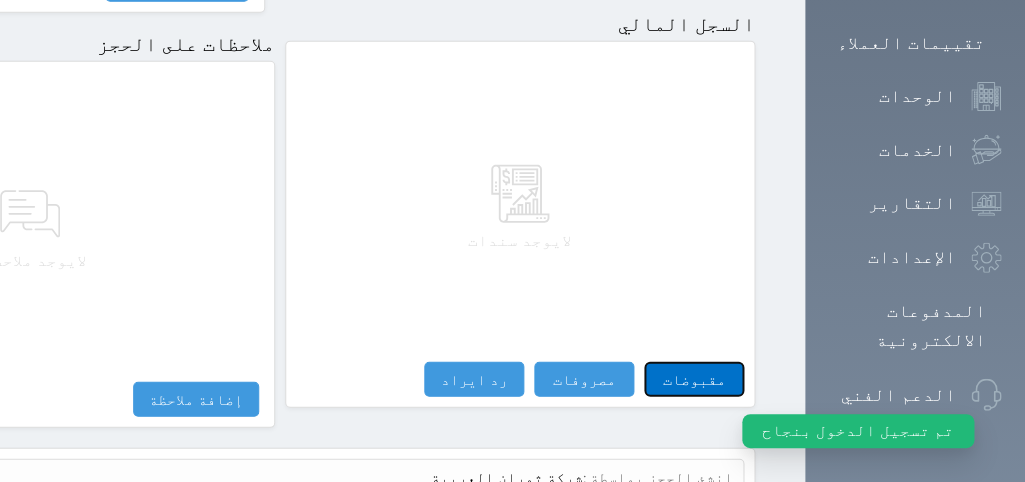 click on "مقبوضات" at bounding box center [694, 379] 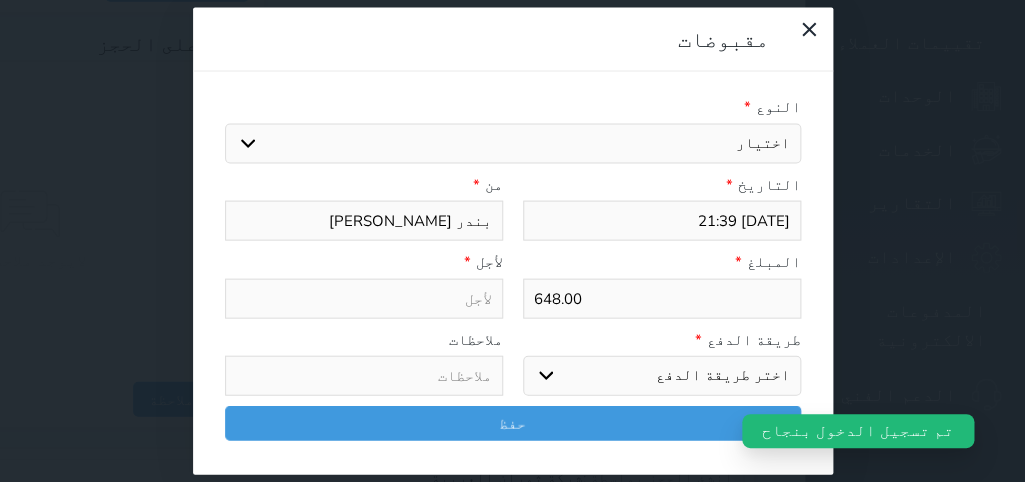 select 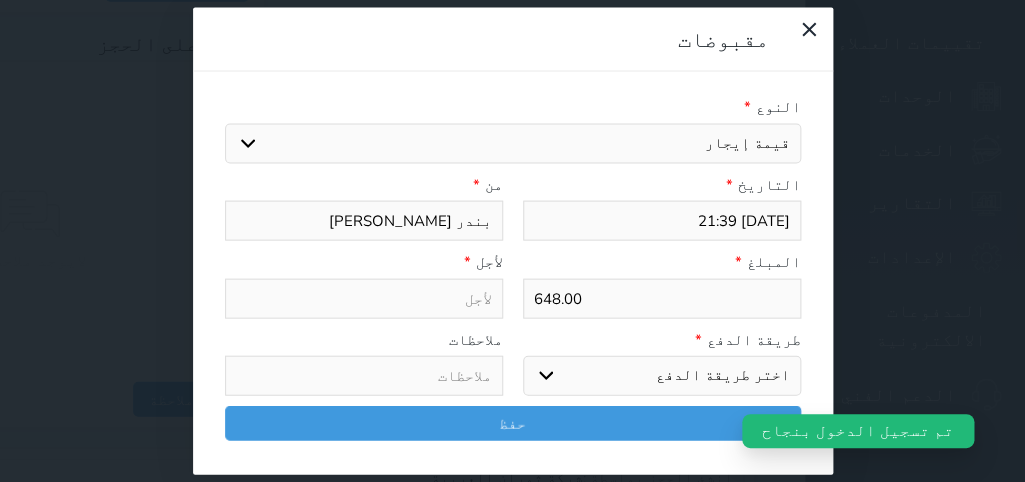 select 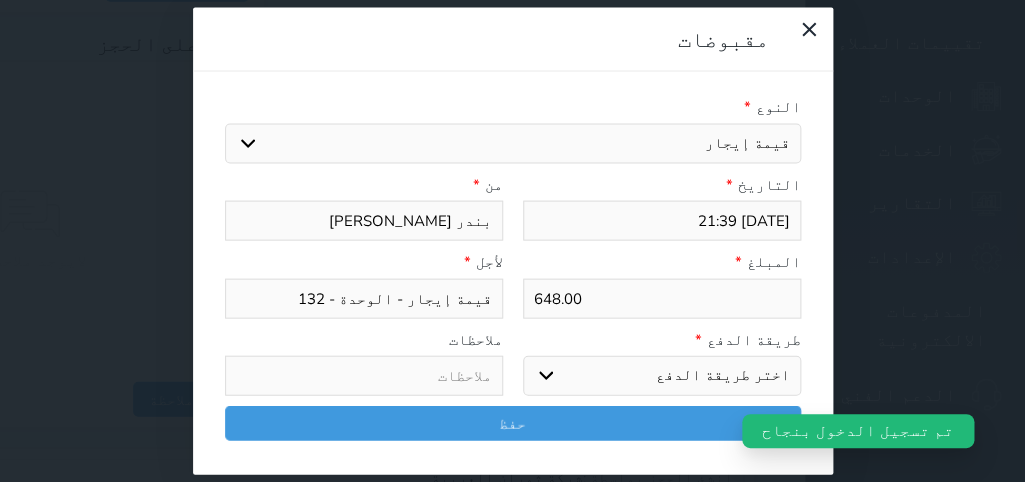 click on "اختر طريقة الدفع   دفع نقدى   تحويل بنكى   مدى   بطاقة ائتمان   آجل" at bounding box center (662, 376) 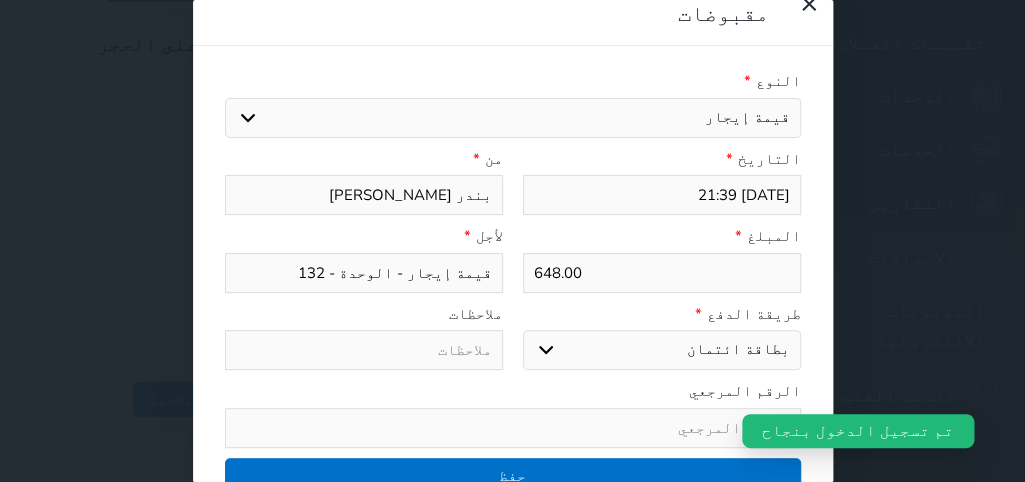 scroll, scrollTop: 35, scrollLeft: 0, axis: vertical 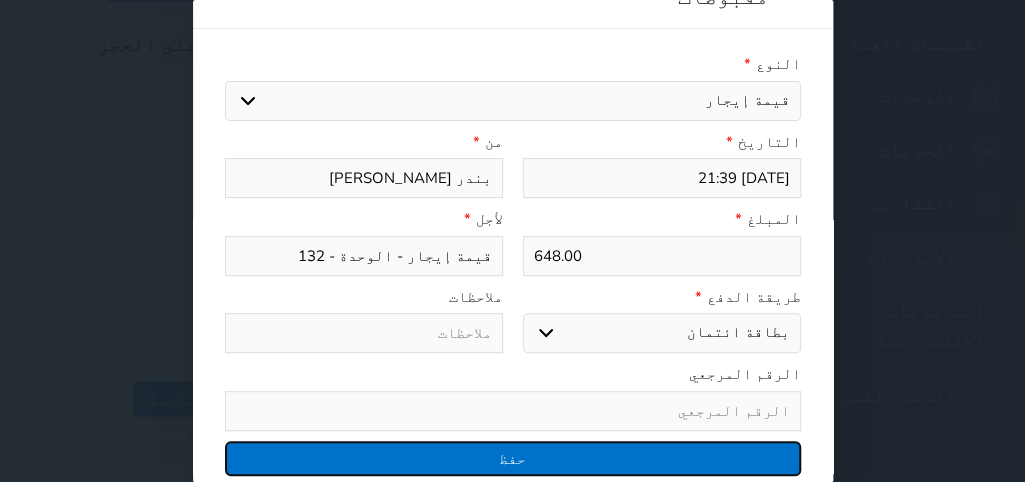 click on "حفظ" at bounding box center [513, 458] 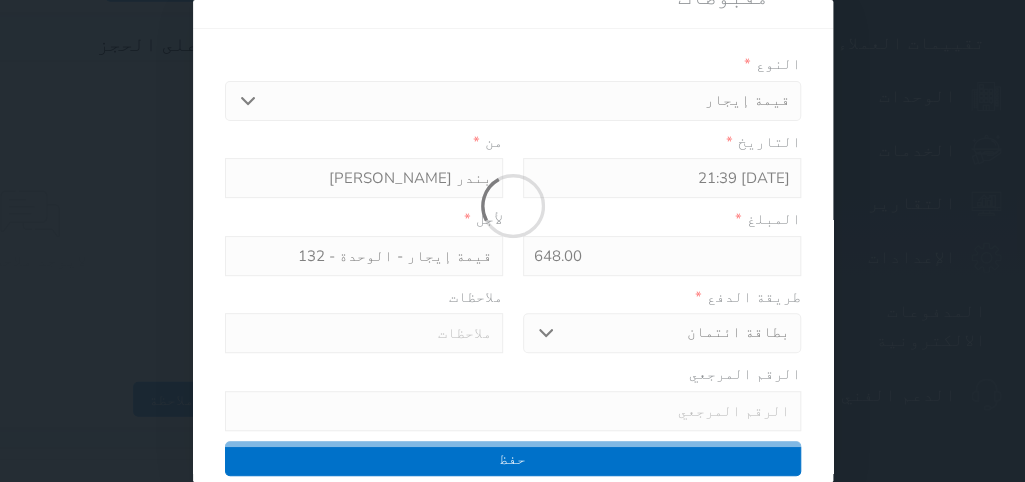 select 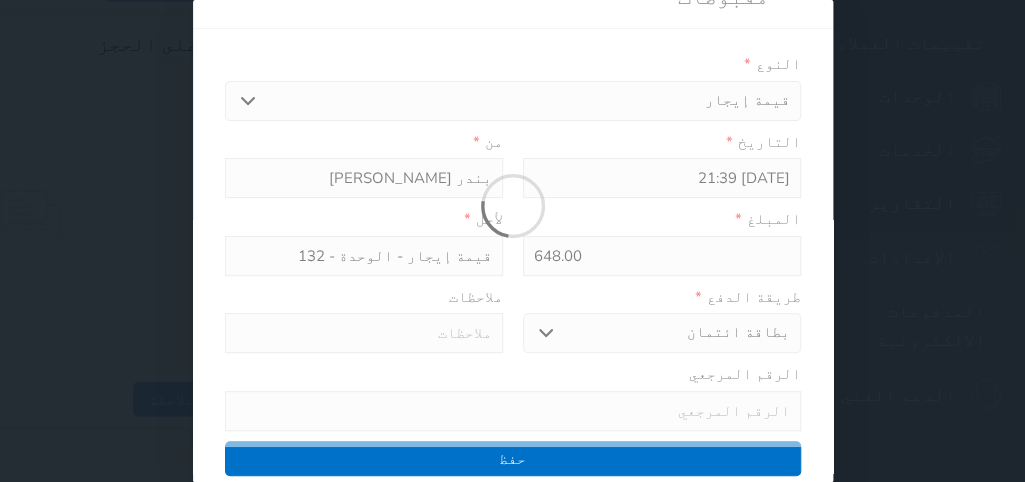 type 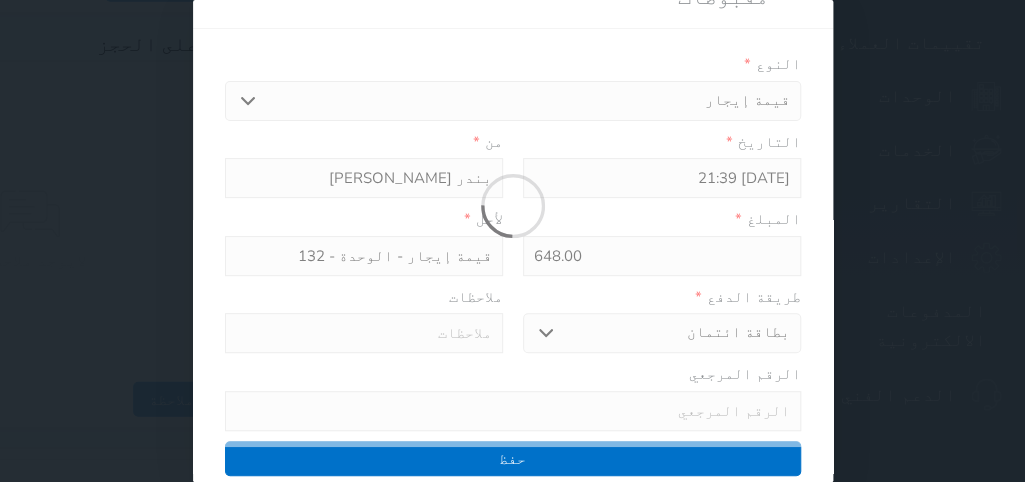type on "0" 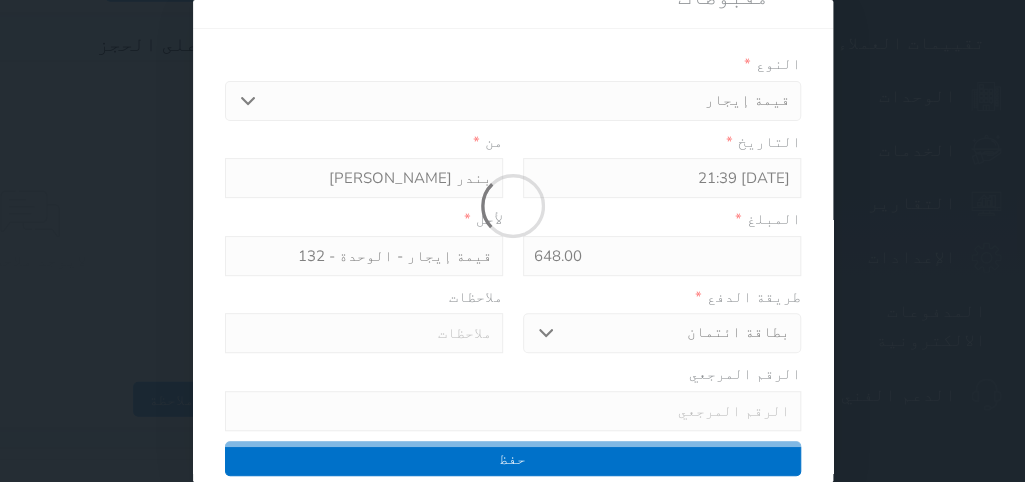 select 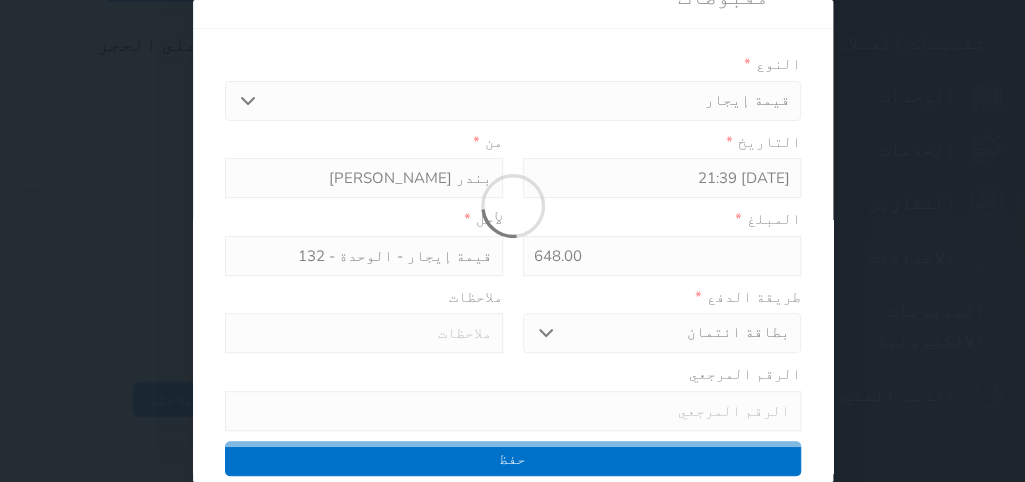 type on "0" 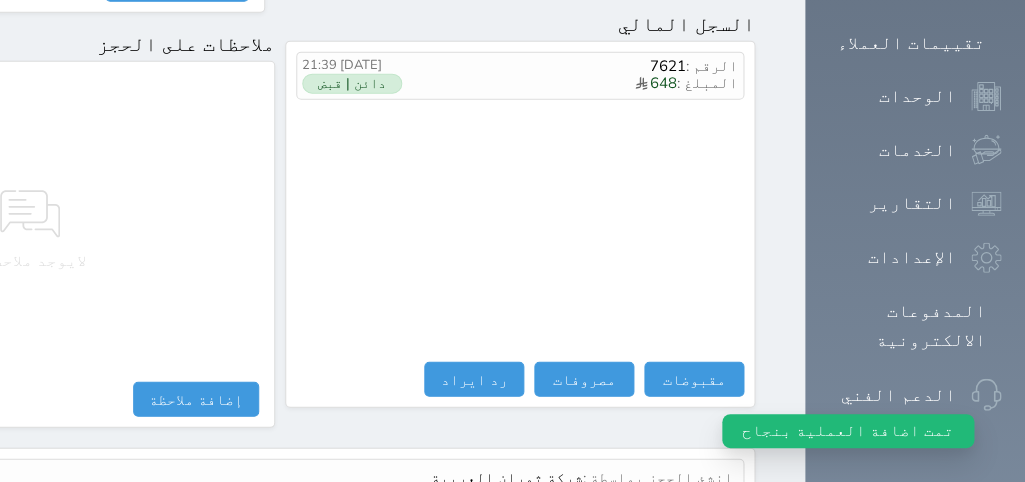 click on "عرض سجل شموس" at bounding box center [679, 525] 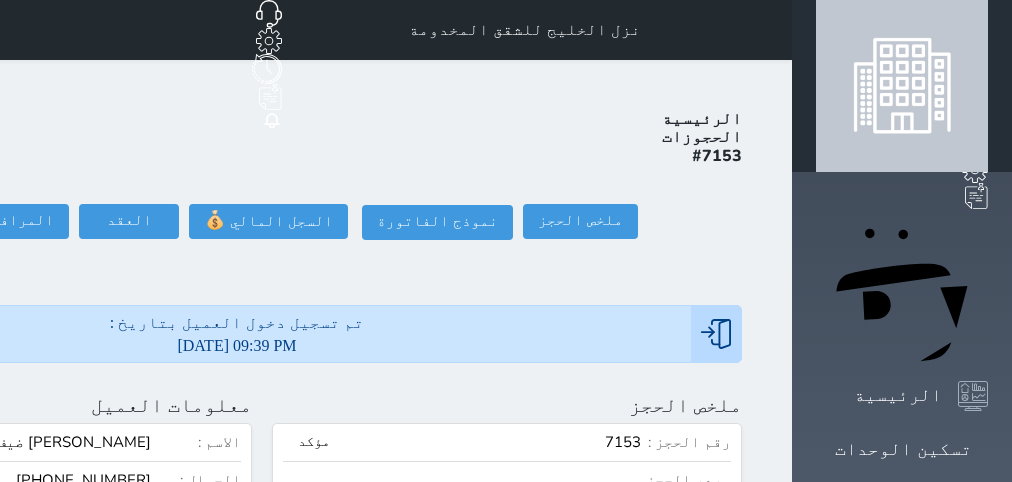 scroll, scrollTop: 0, scrollLeft: 0, axis: both 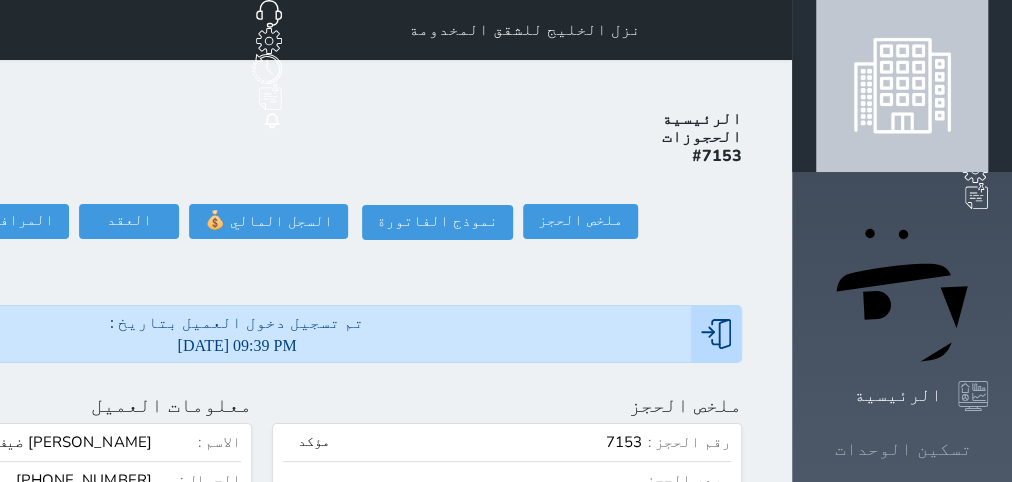 click on "تسكين الوحدات" at bounding box center [903, 449] 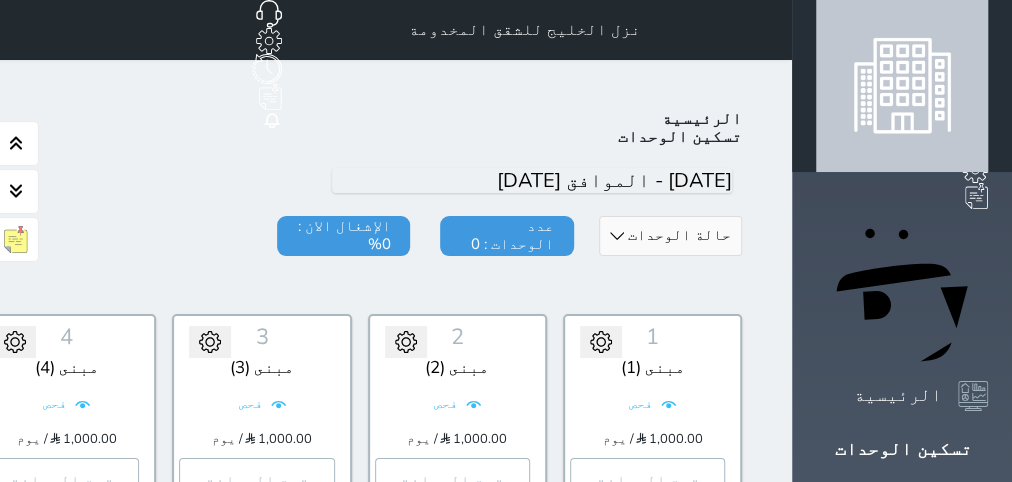 scroll, scrollTop: 78, scrollLeft: 0, axis: vertical 